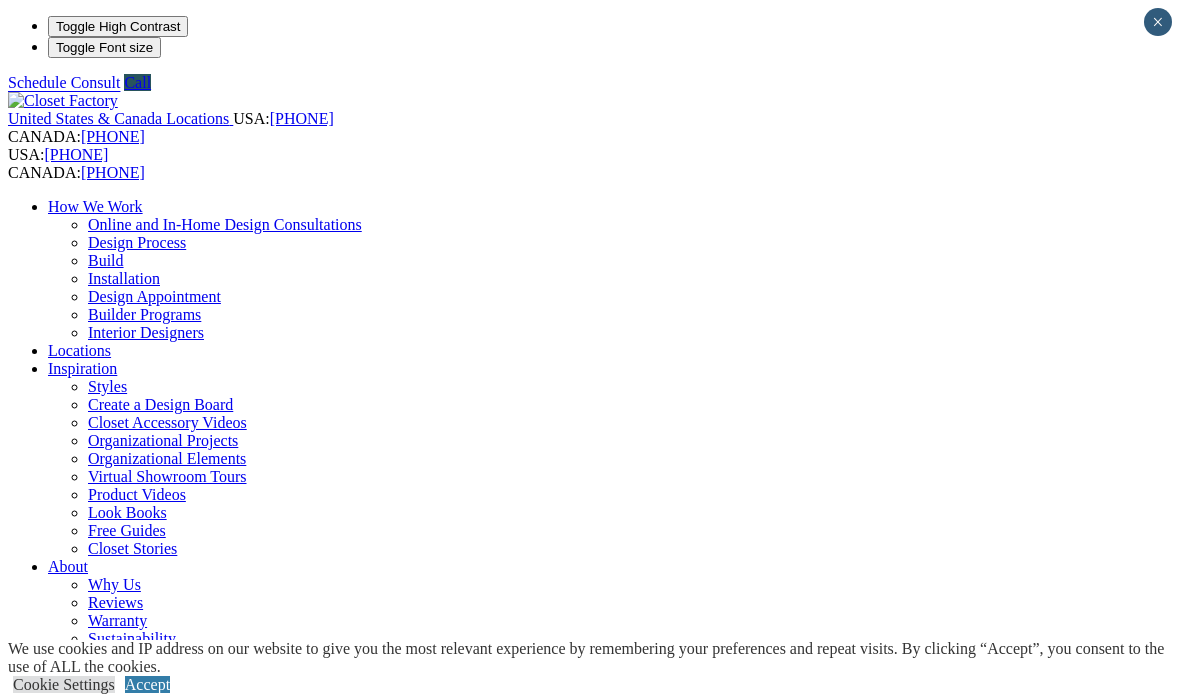 scroll, scrollTop: 0, scrollLeft: 0, axis: both 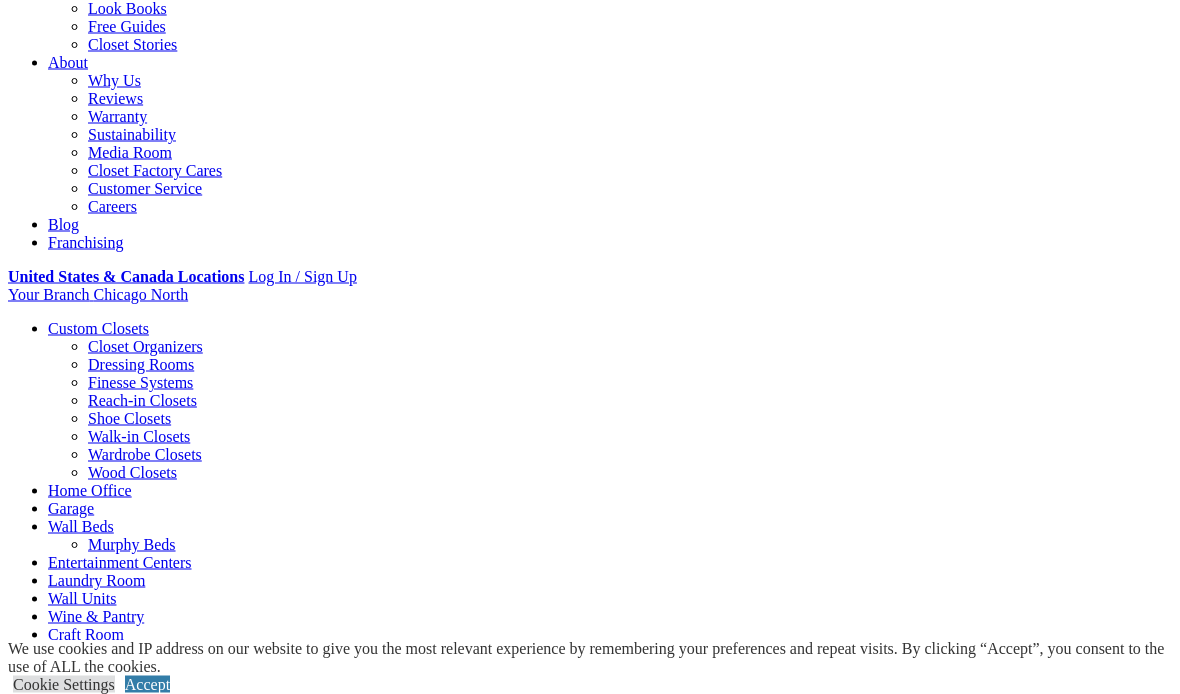 click on "**********" at bounding box center (46, 1323) 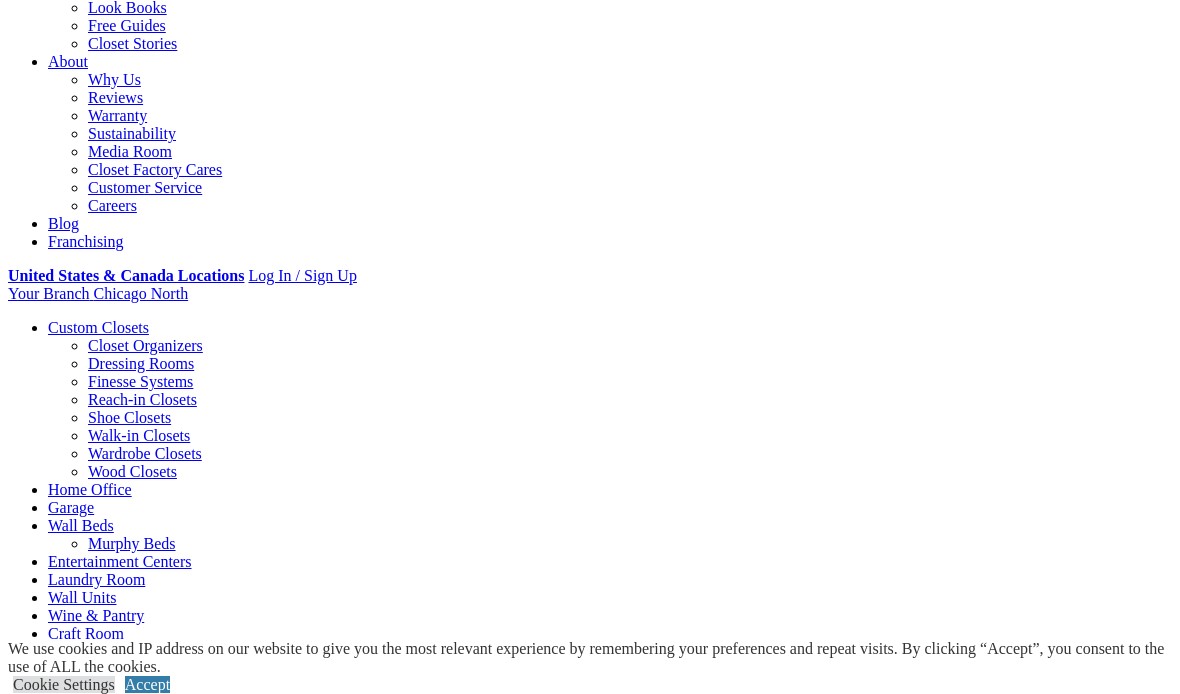 click on "CLOSE (X)" at bounding box center (46, 1340) 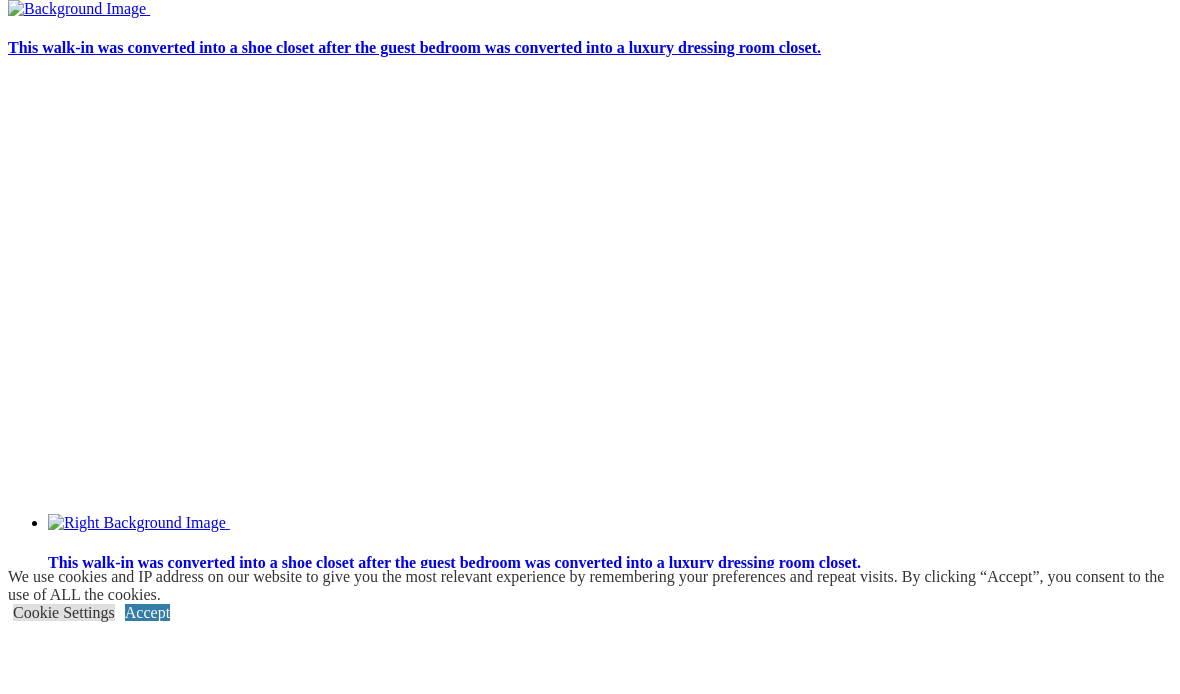 scroll, scrollTop: 4710, scrollLeft: 0, axis: vertical 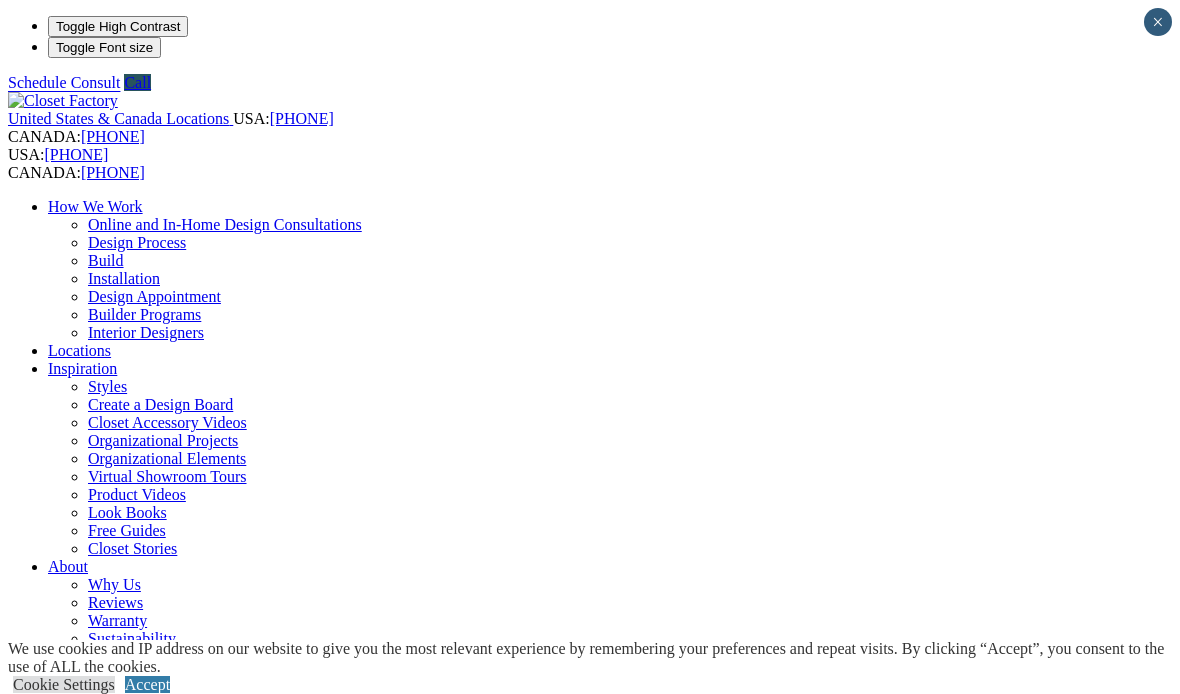 click on "Closet Organizers" at bounding box center [145, 850] 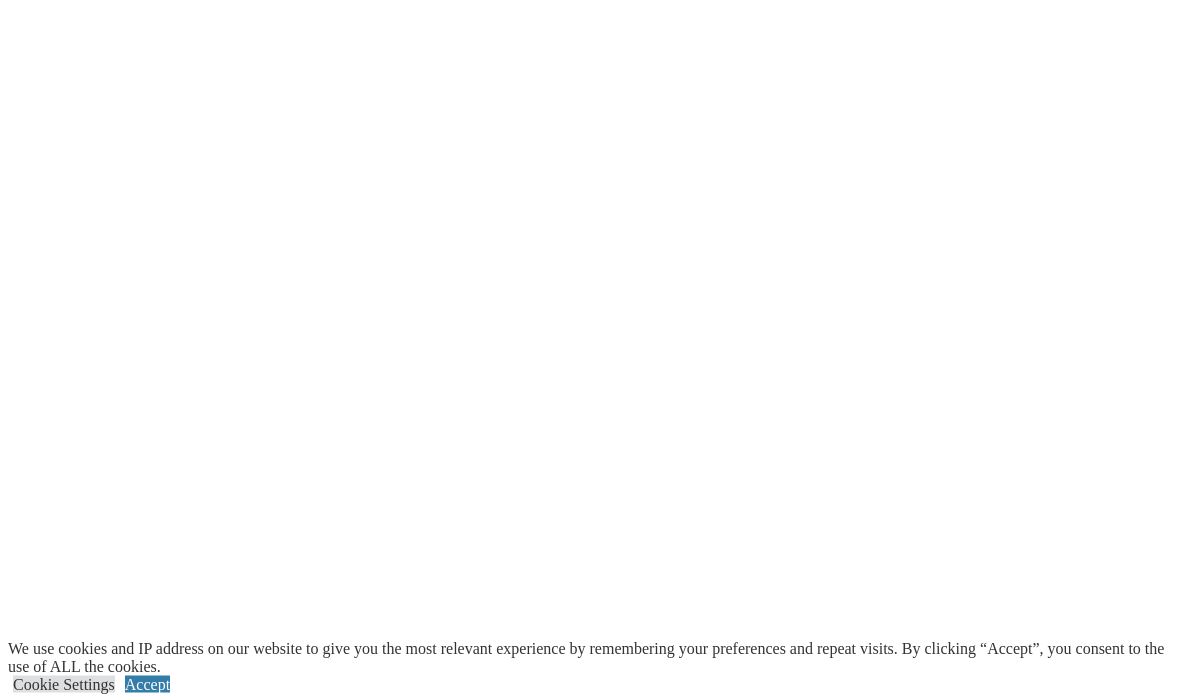 scroll, scrollTop: 3829, scrollLeft: 0, axis: vertical 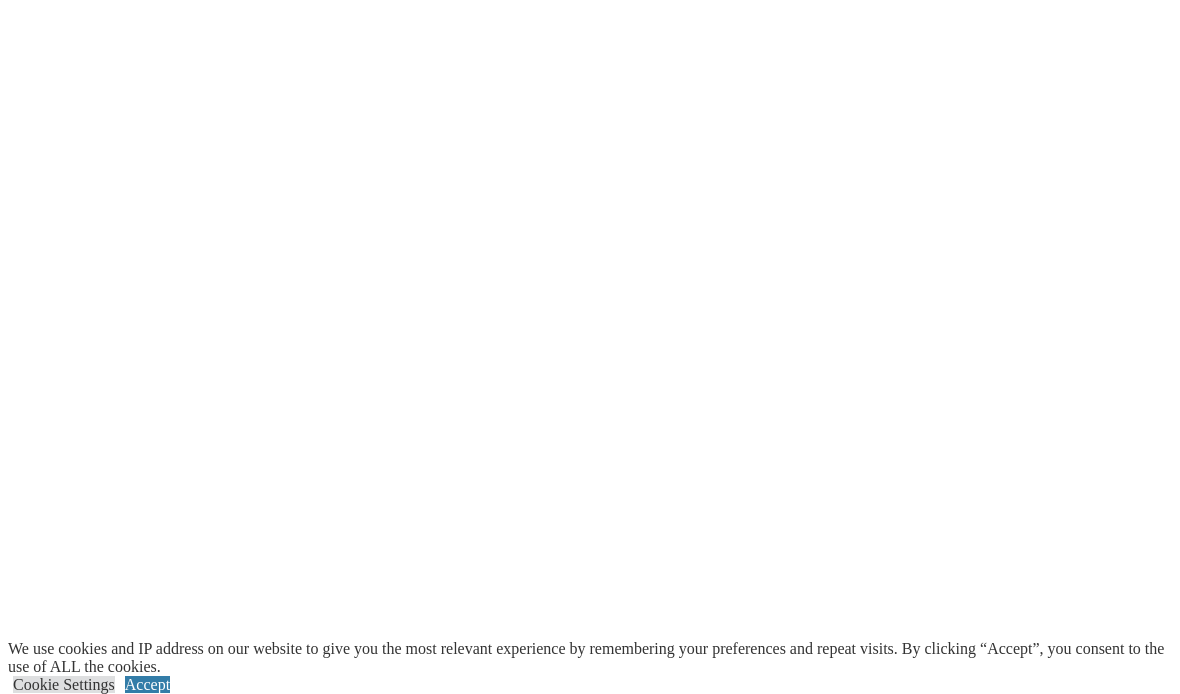 click on "Dressing Rooms" at bounding box center (141, -2961) 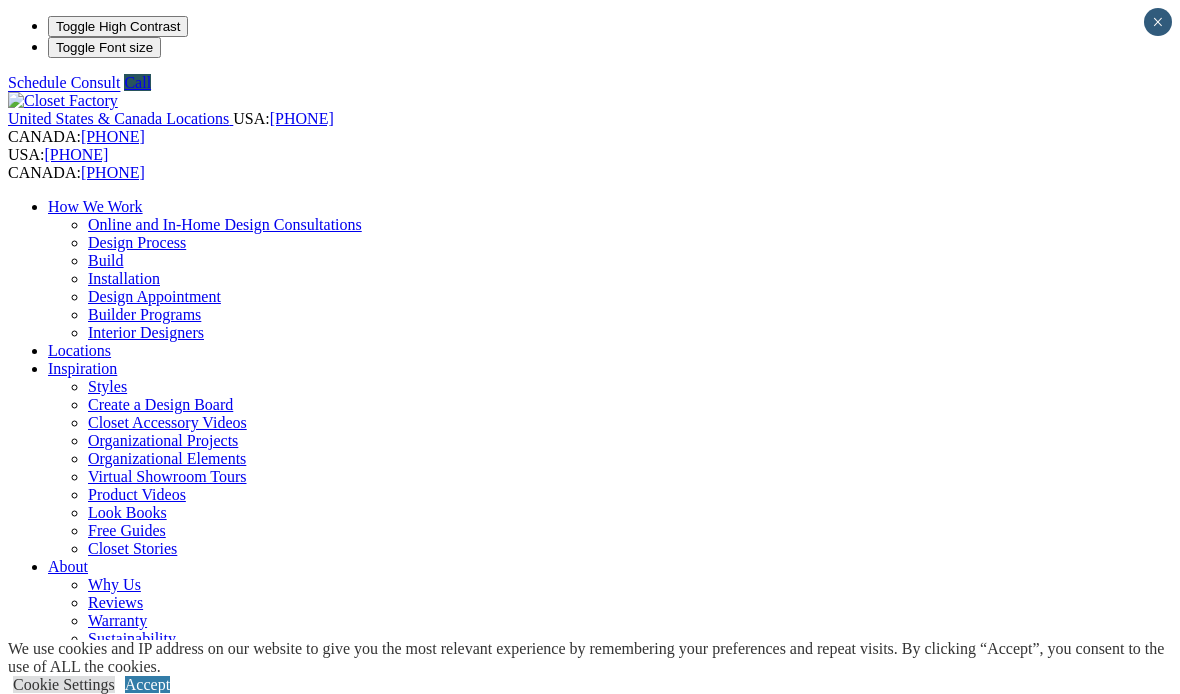 scroll, scrollTop: 0, scrollLeft: 0, axis: both 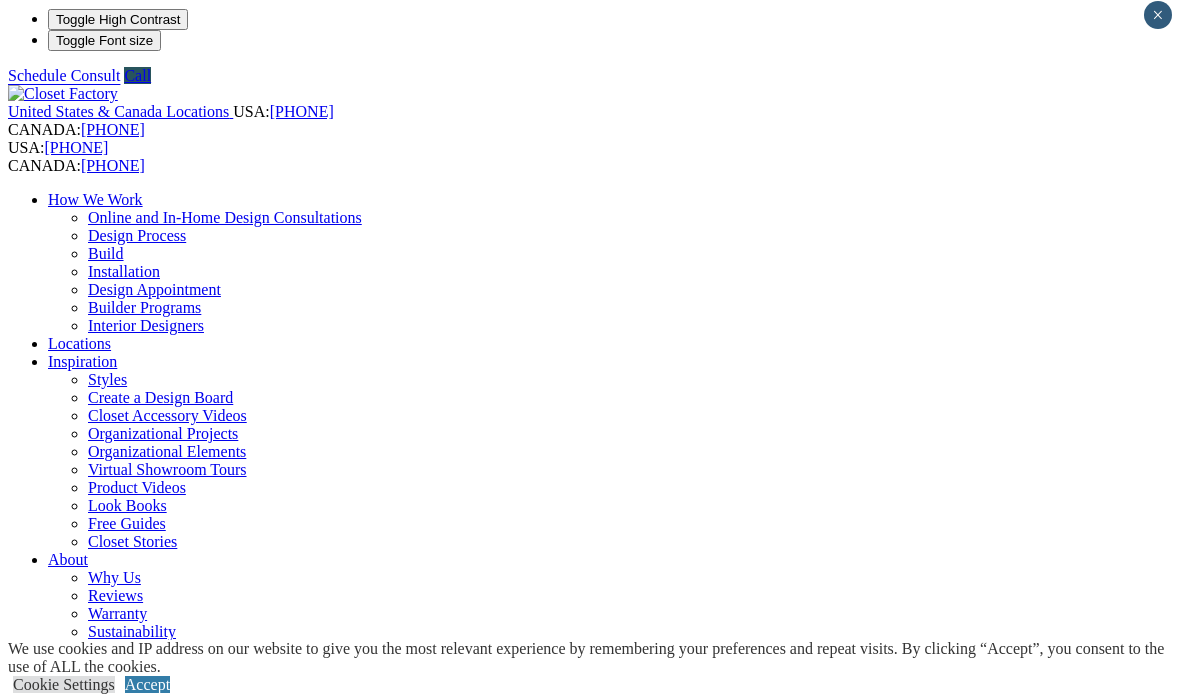 click on "Garage" at bounding box center [71, 1005] 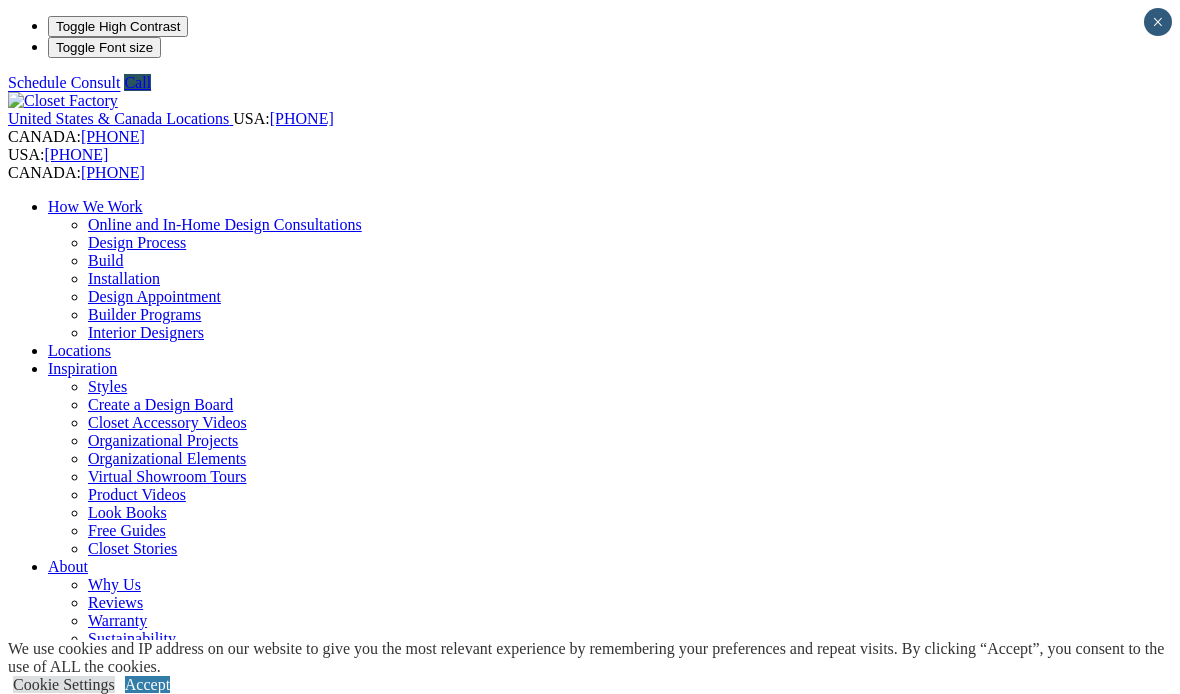 scroll, scrollTop: 0, scrollLeft: 0, axis: both 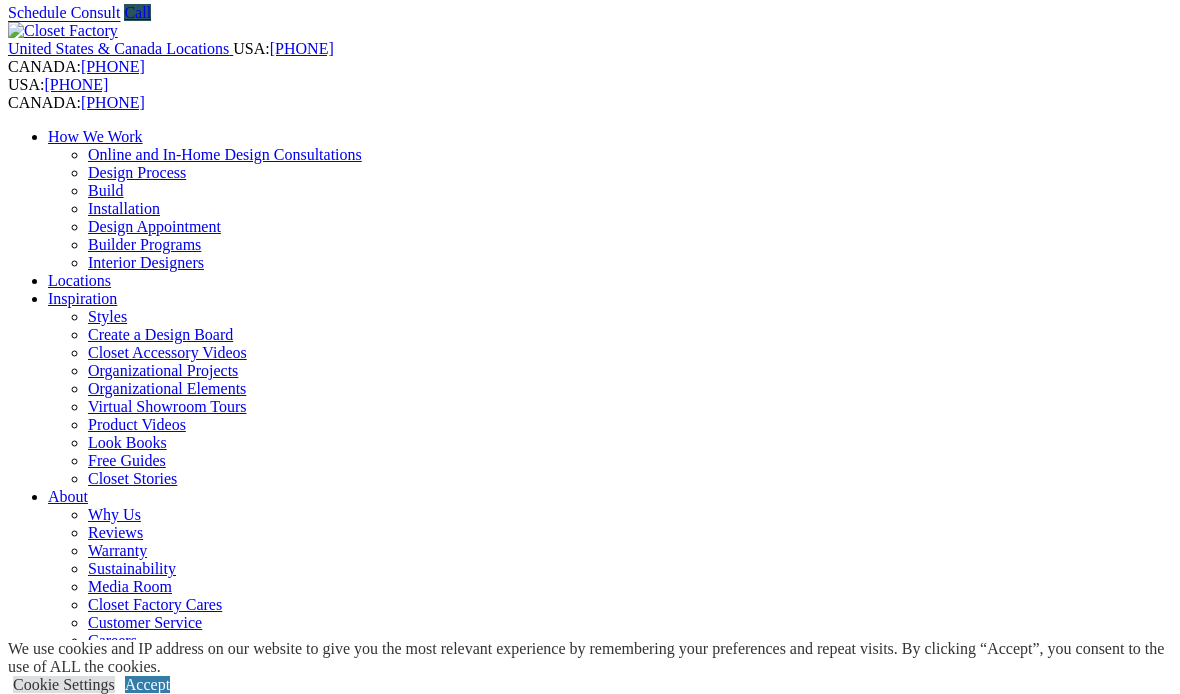 click on "Accept" at bounding box center [147, 684] 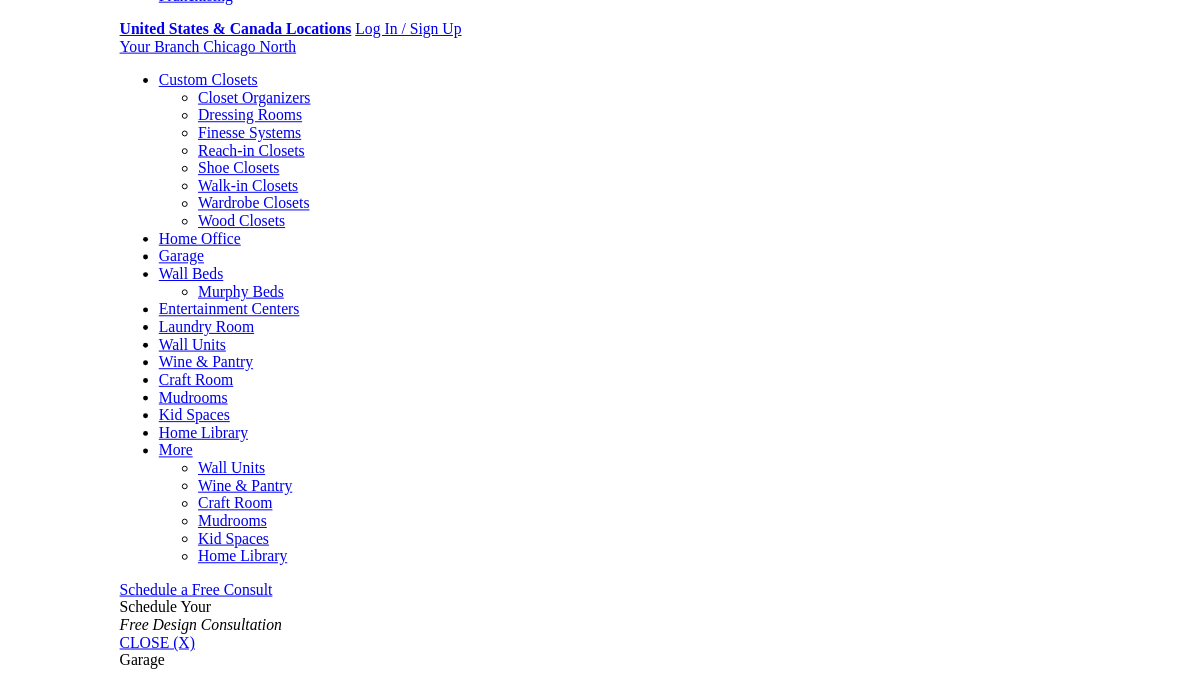 scroll, scrollTop: 753, scrollLeft: 0, axis: vertical 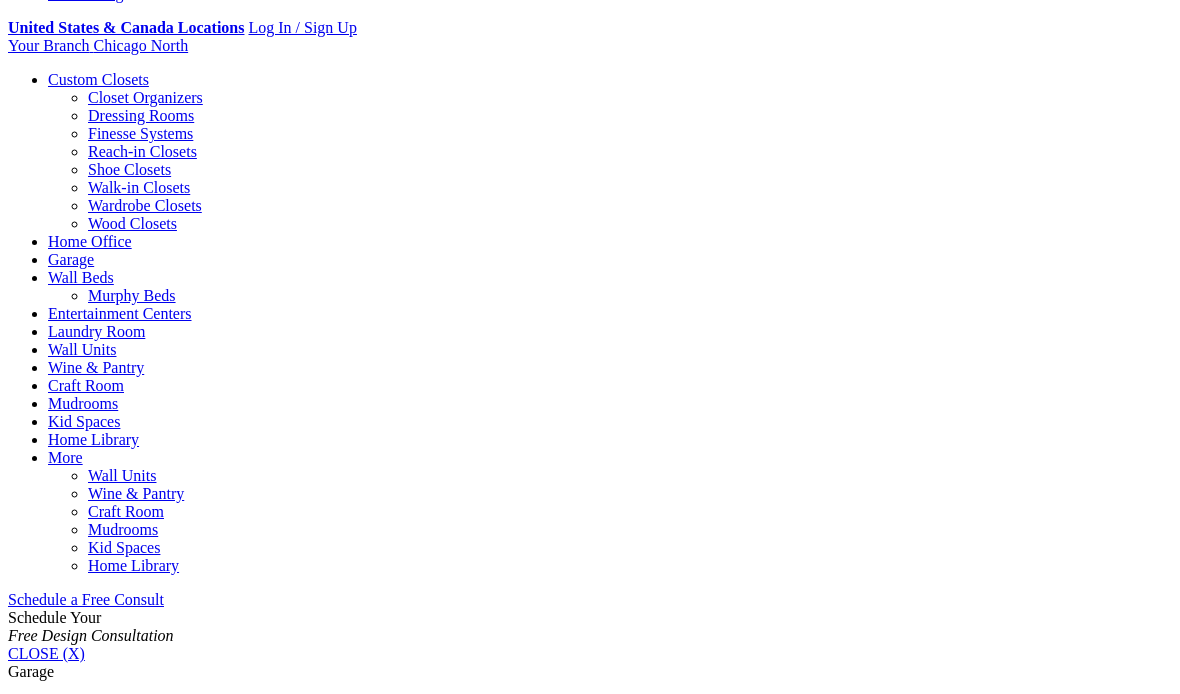 click on "Entertainment Centers" at bounding box center (120, 313) 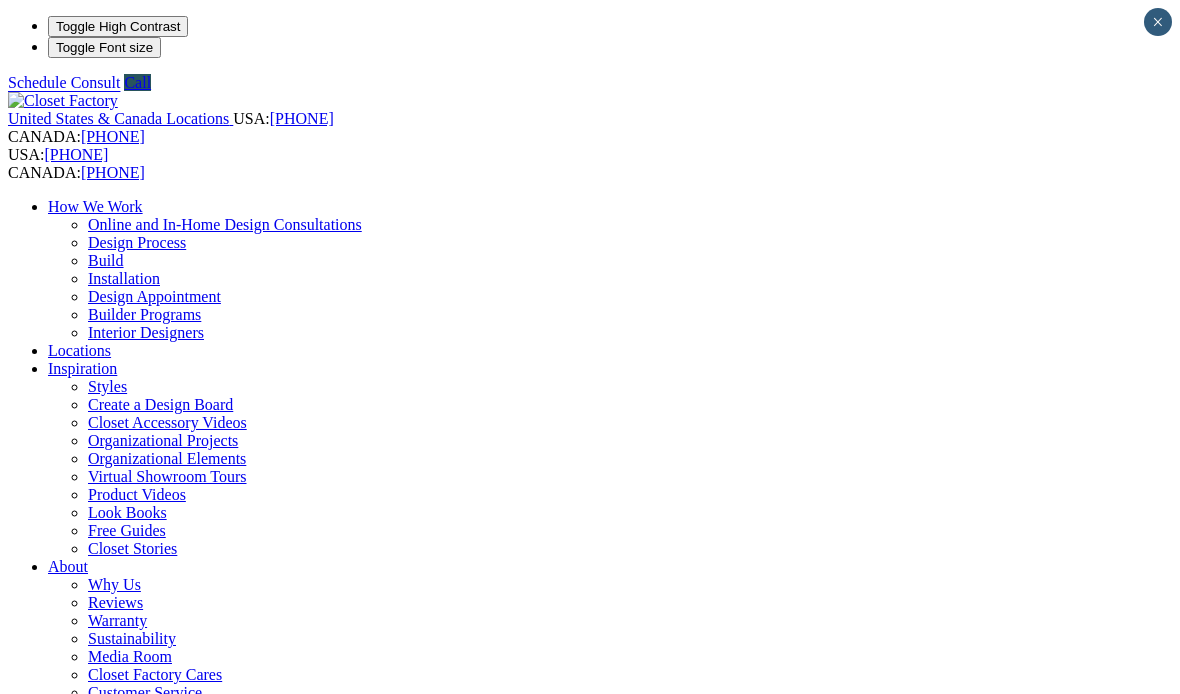 scroll, scrollTop: 0, scrollLeft: 0, axis: both 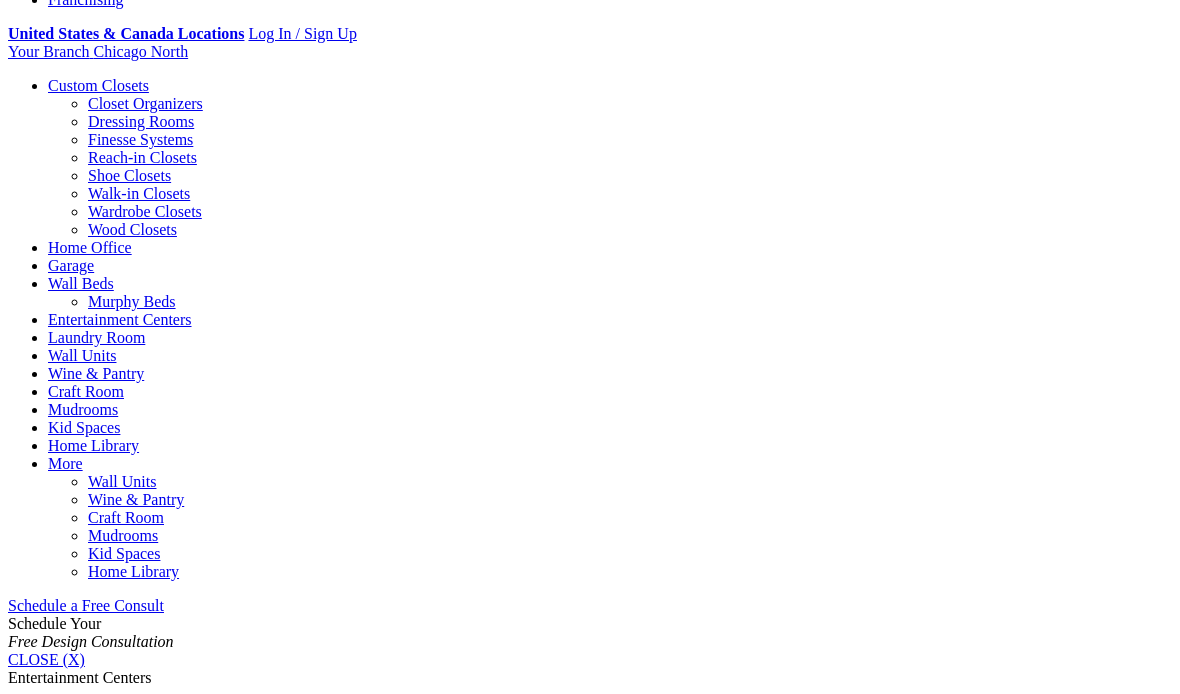 click on "Laundry Room" at bounding box center [96, 337] 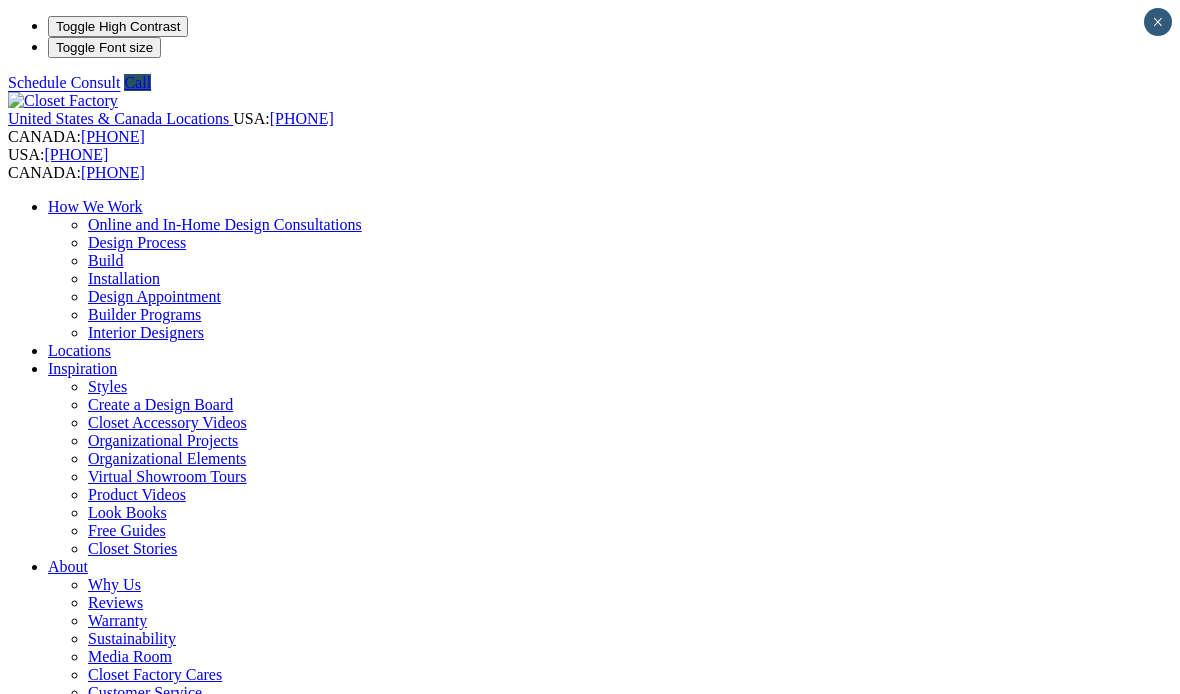 scroll, scrollTop: 0, scrollLeft: 0, axis: both 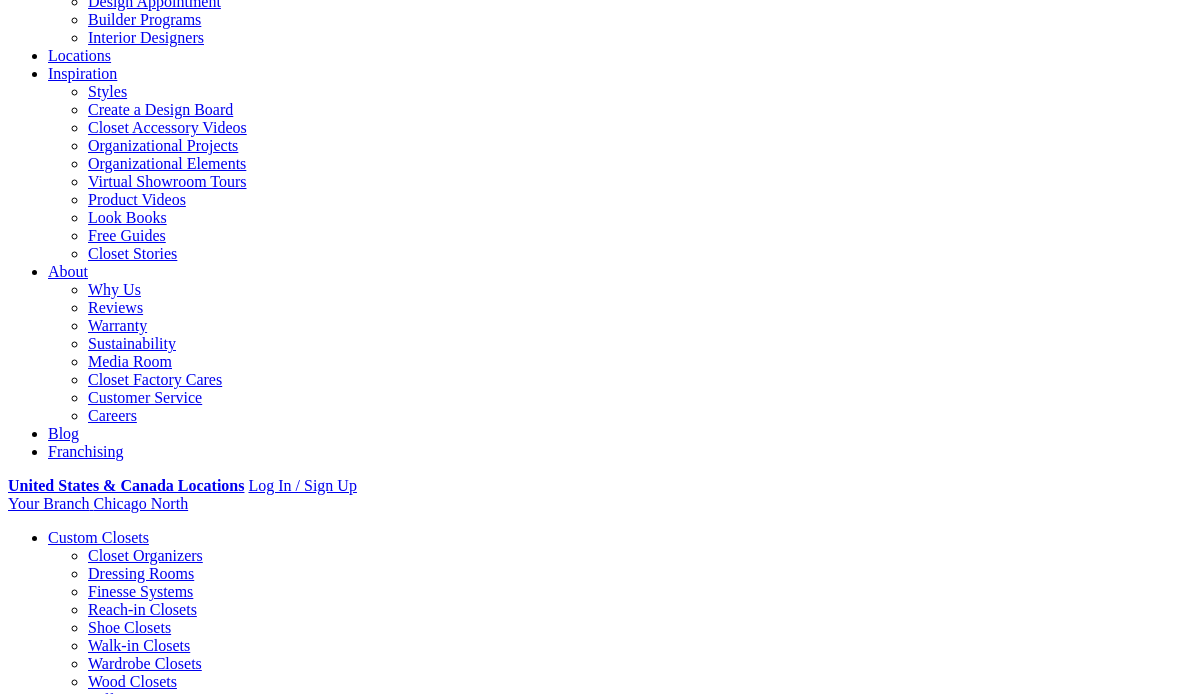 click on "Gallery" at bounding box center [111, 1677] 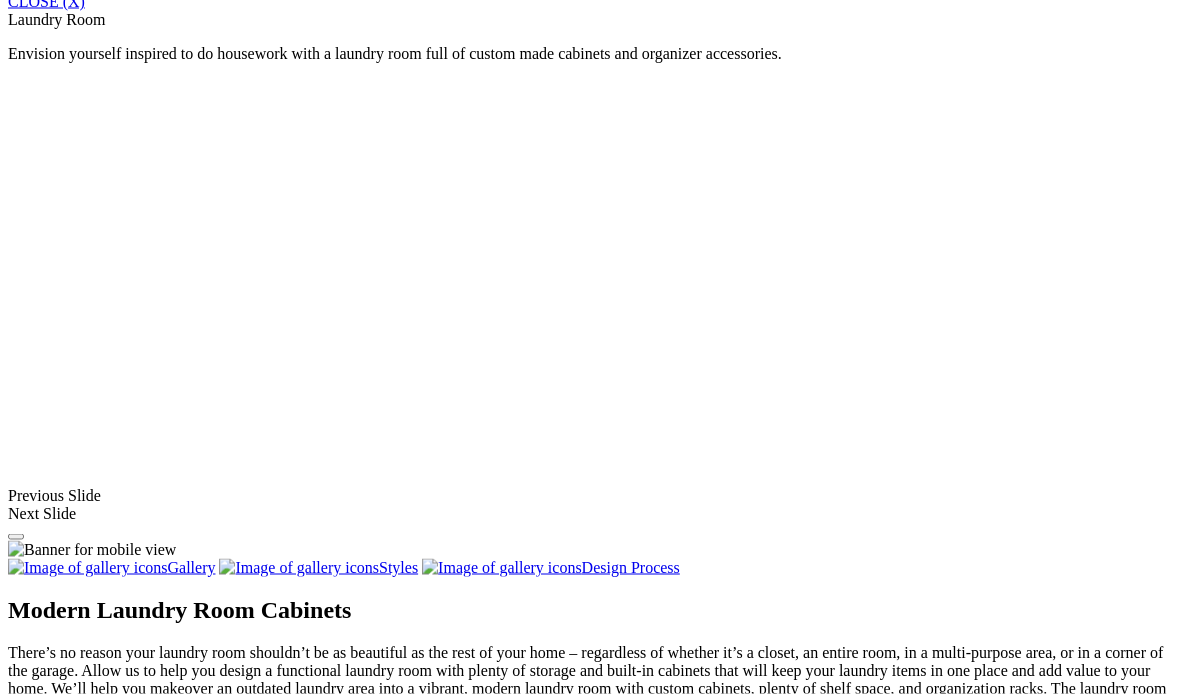 scroll, scrollTop: 1406, scrollLeft: 0, axis: vertical 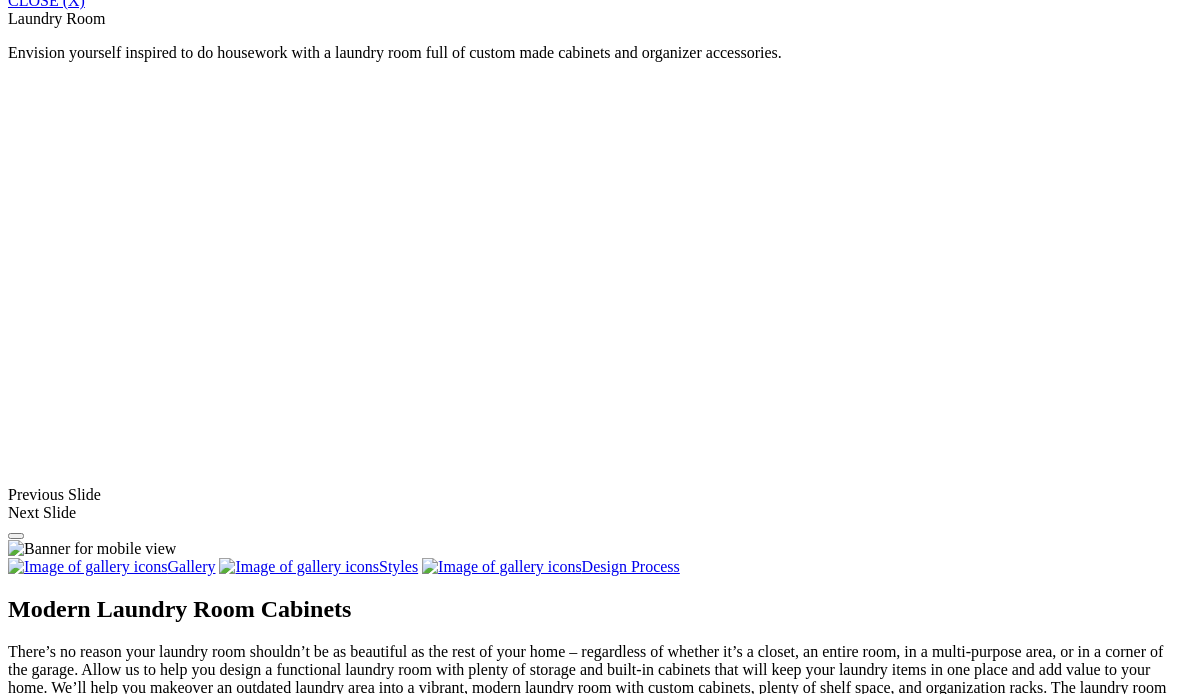 click at bounding box center (163, 1443) 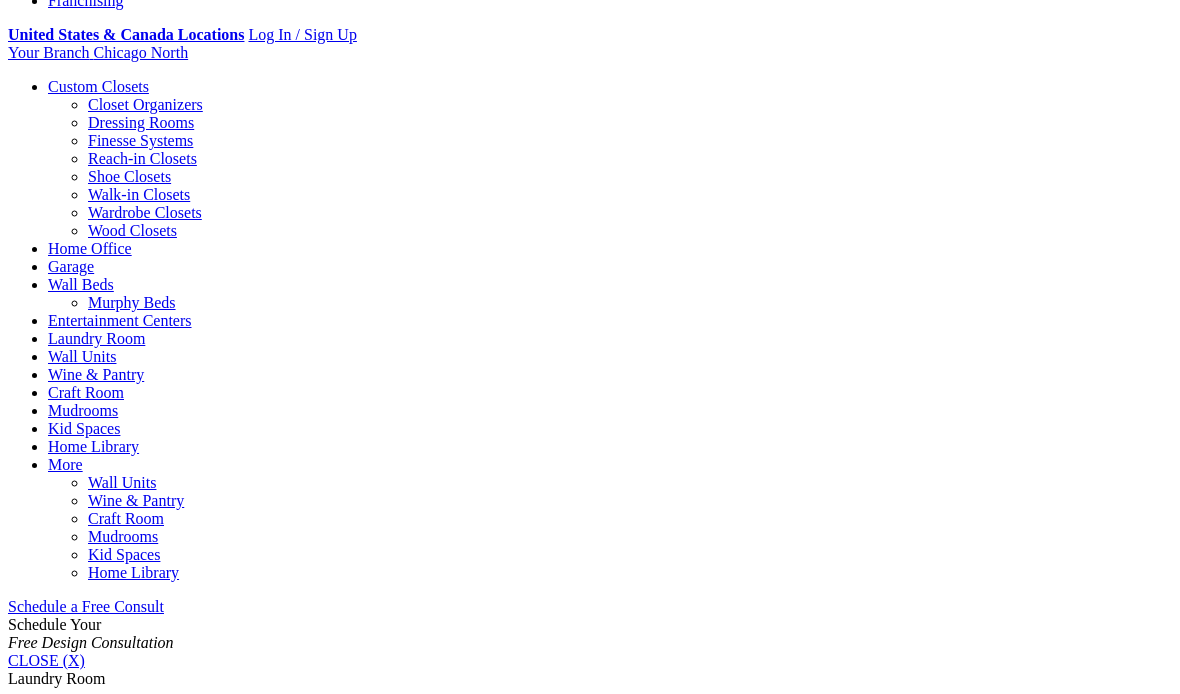 scroll, scrollTop: 743, scrollLeft: 0, axis: vertical 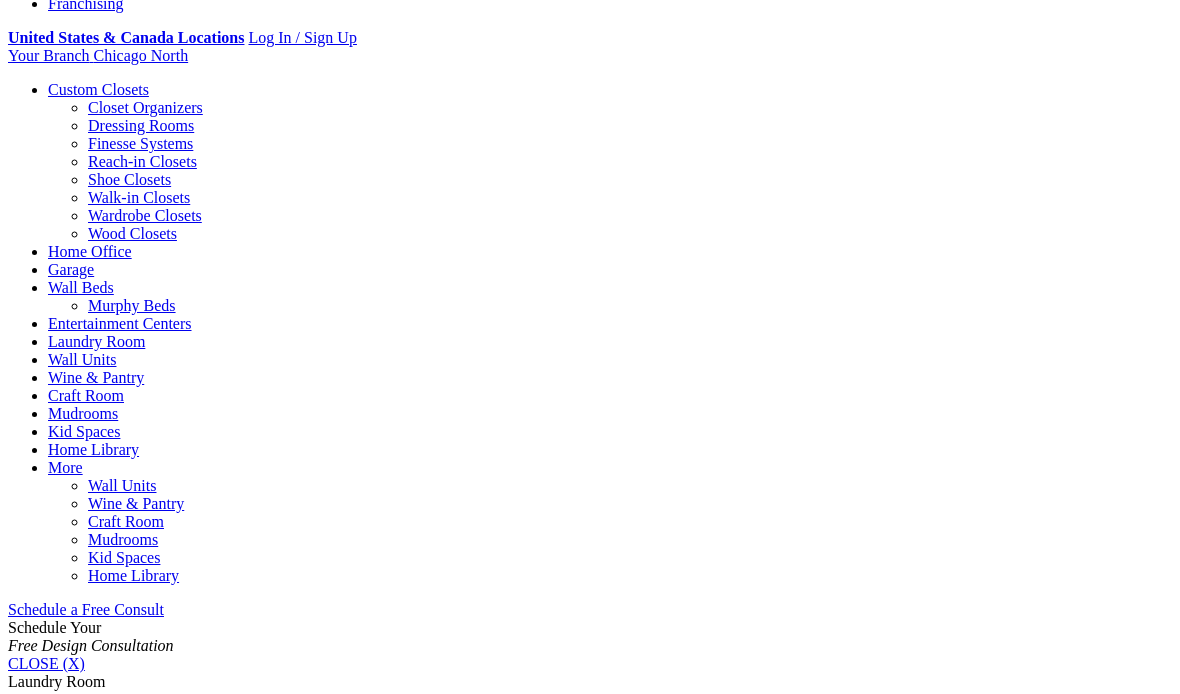 click on "Wine & Pantry" at bounding box center [136, 503] 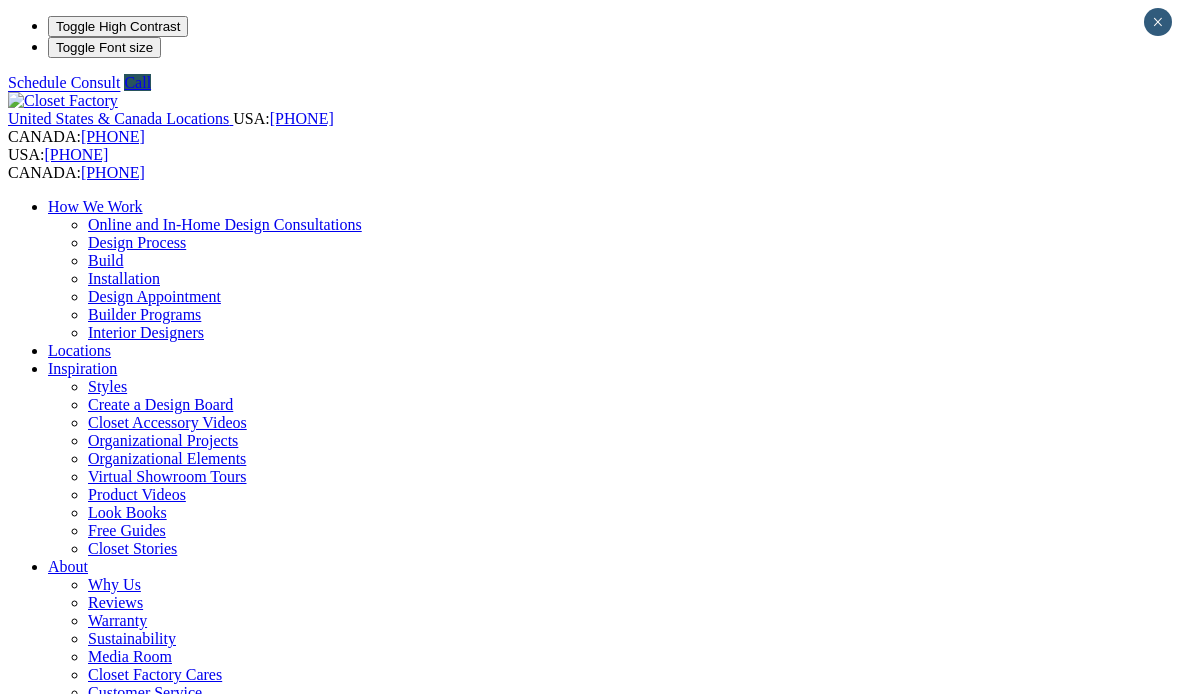 scroll, scrollTop: 0, scrollLeft: 0, axis: both 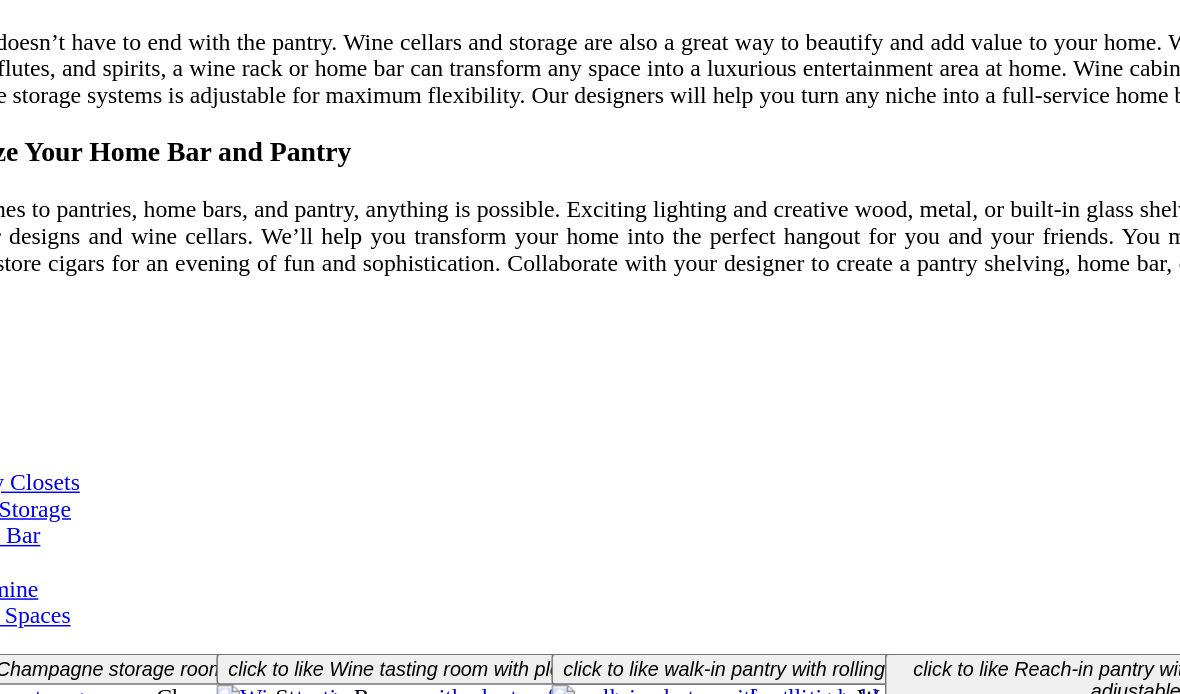 click on "Load More" at bounding box center (44, 1472) 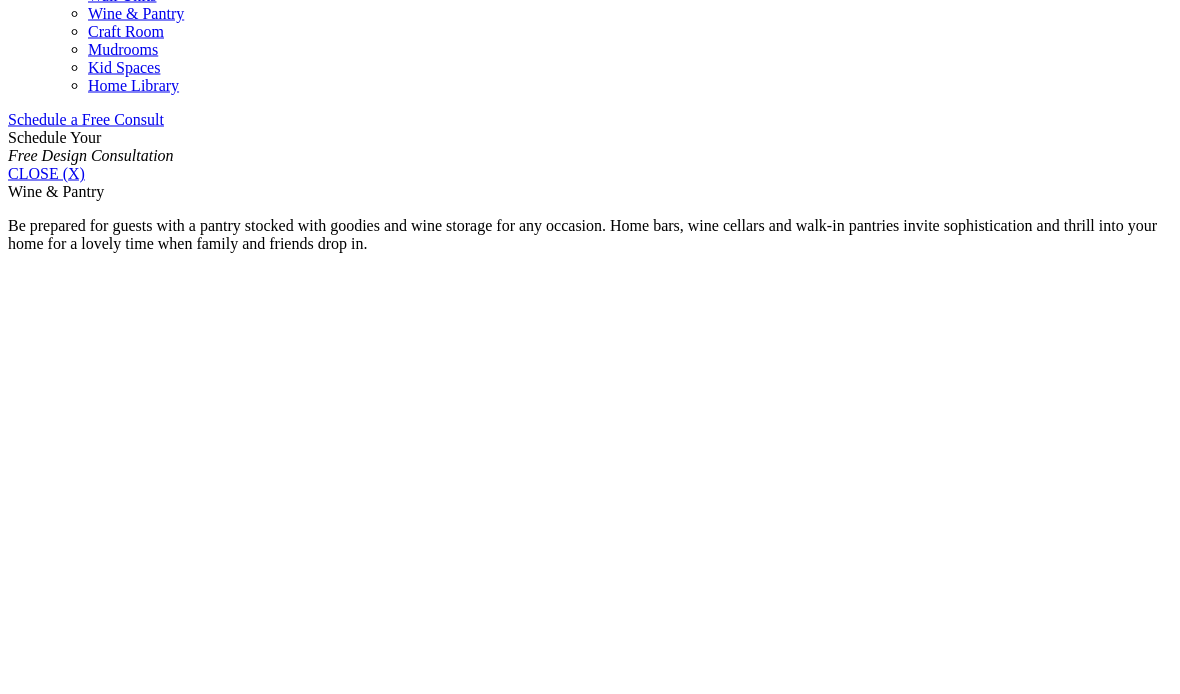 scroll, scrollTop: 1234, scrollLeft: 0, axis: vertical 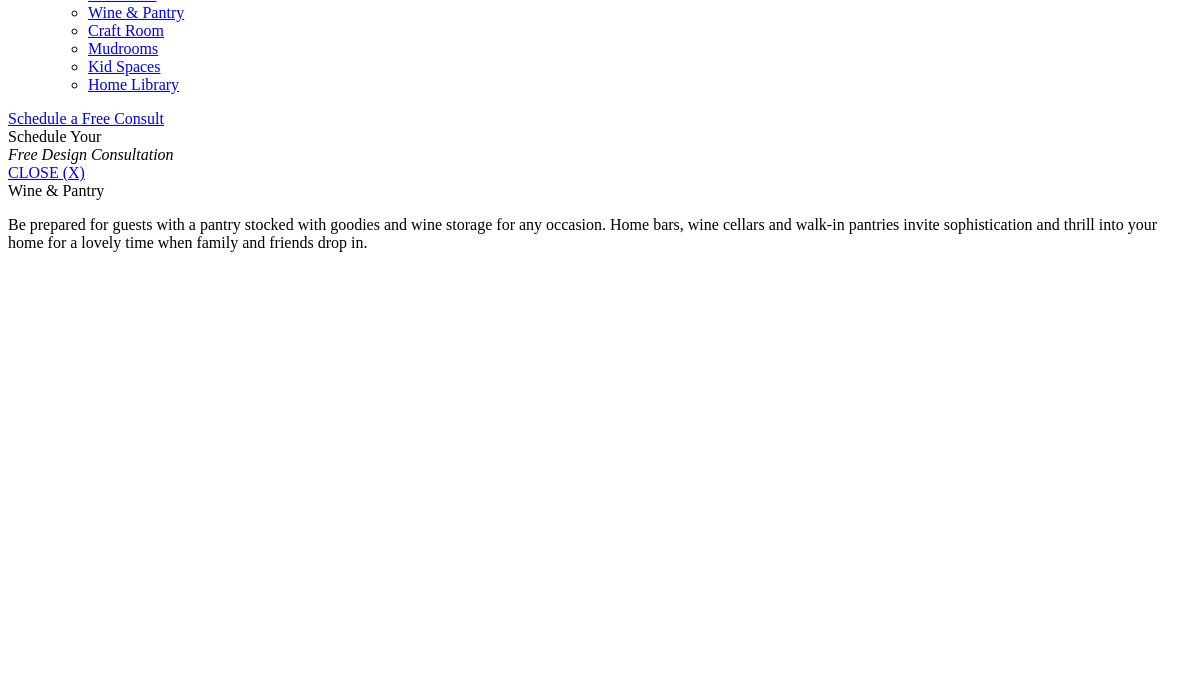 click on "Look Books" at bounding box center (127, -722) 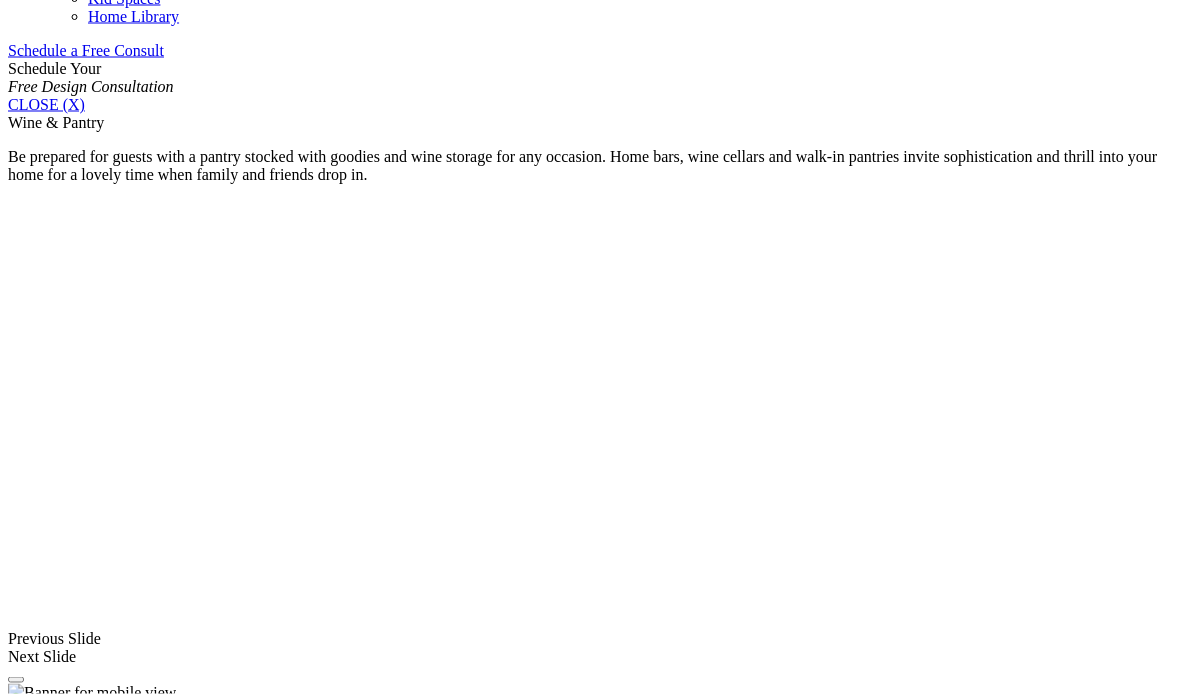 scroll, scrollTop: 1302, scrollLeft: 0, axis: vertical 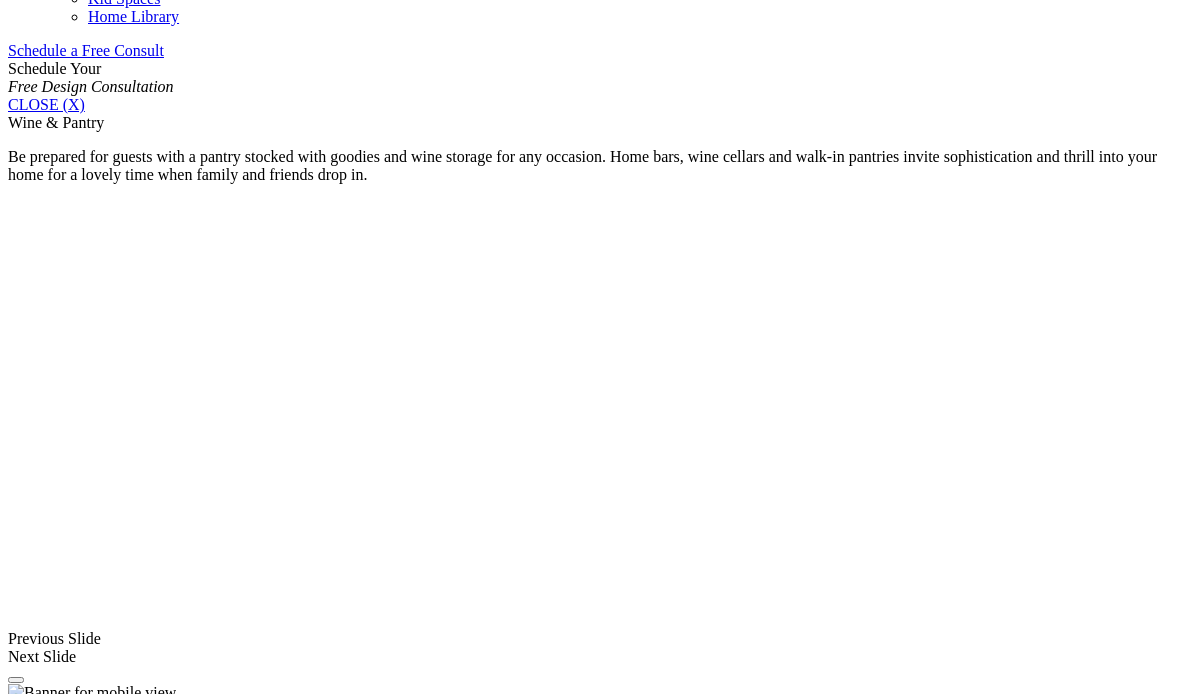 click on "**********" at bounding box center [590, 18675] 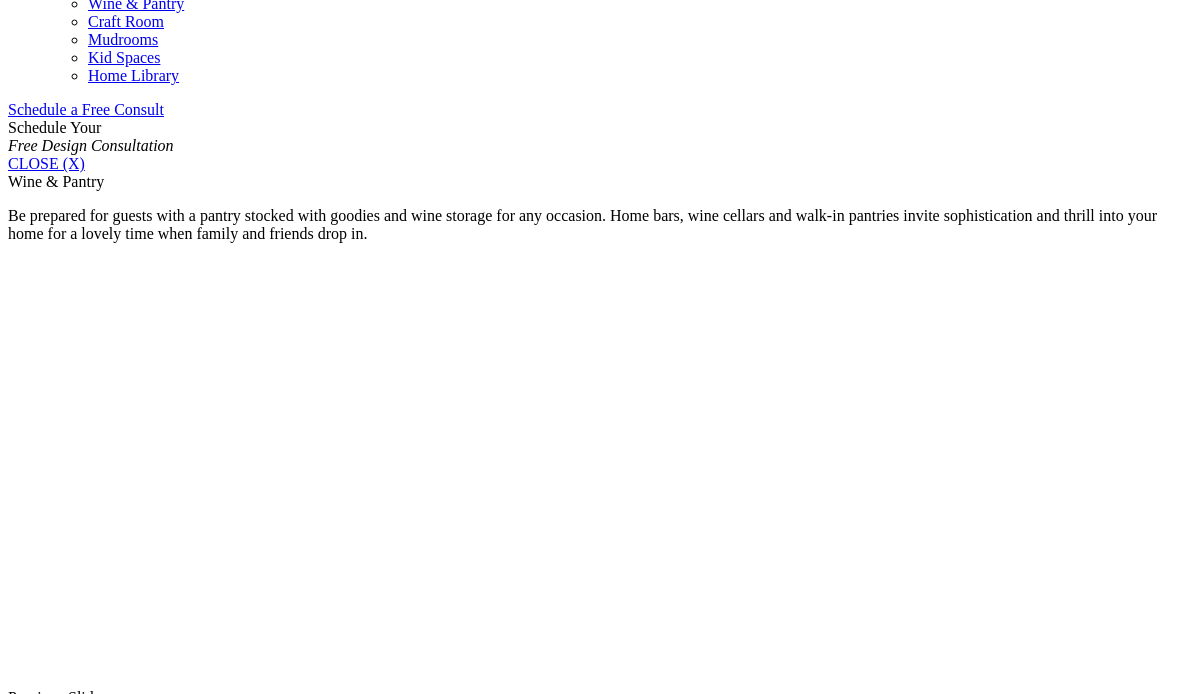 click on "**********" at bounding box center [590, 18705] 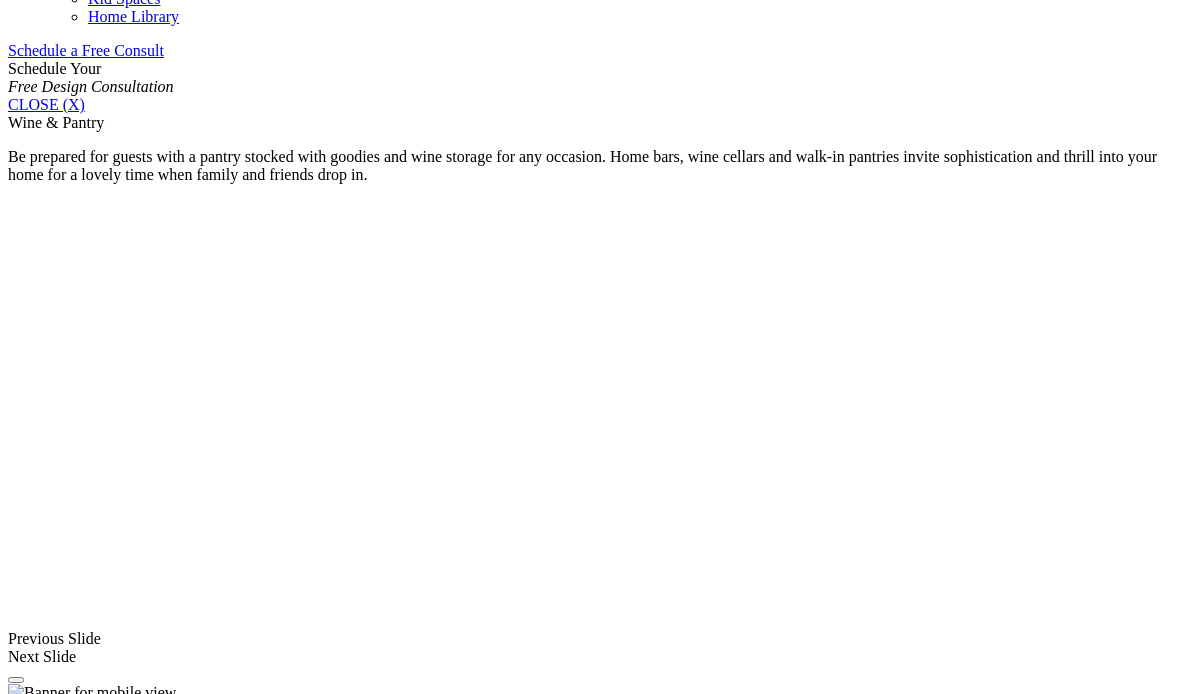 click on "**********" at bounding box center [590, 18675] 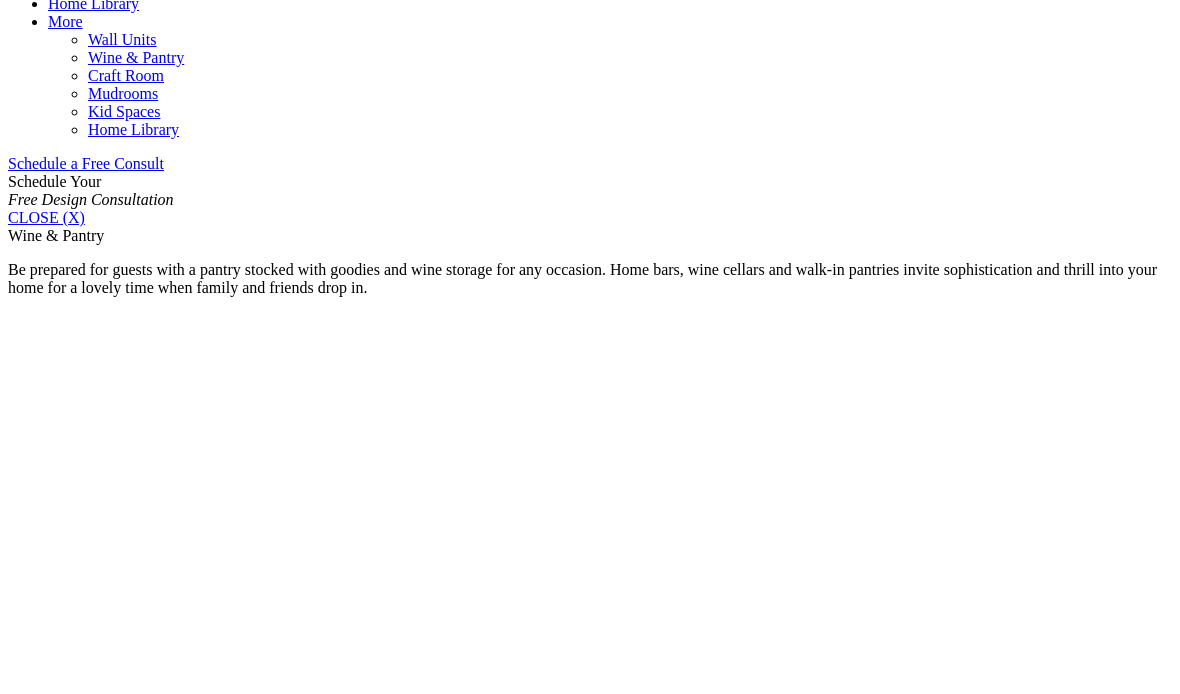 click on "**********" at bounding box center [590, 18732] 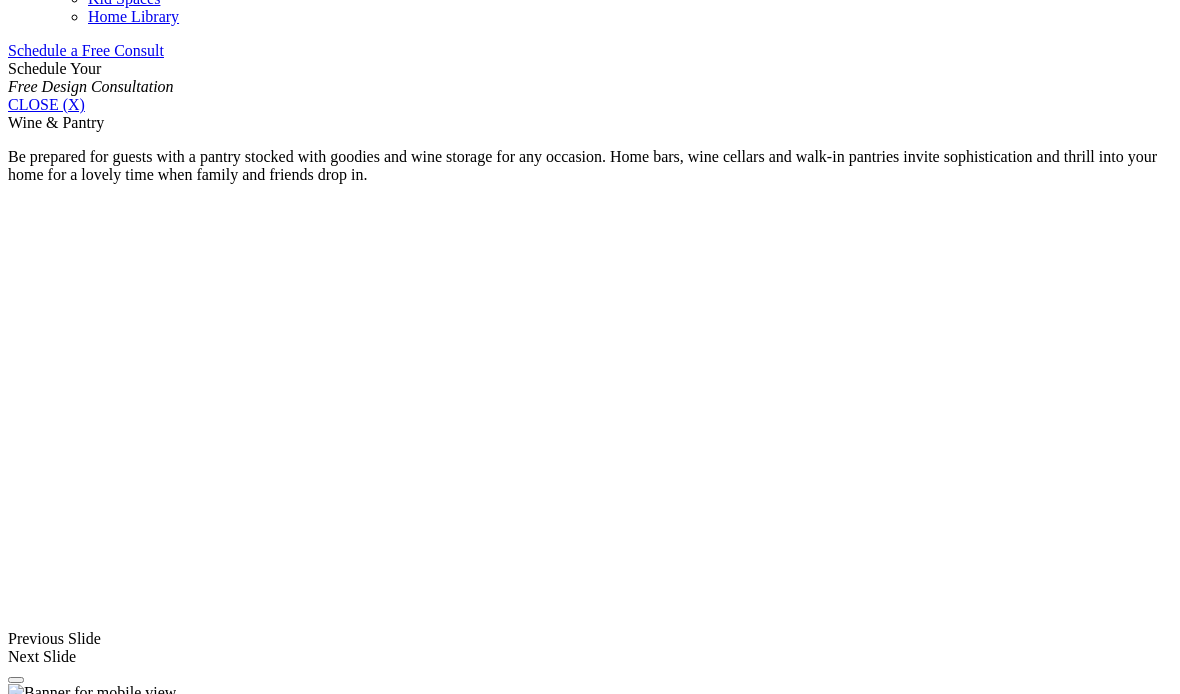click on "Styles" at bounding box center [107, -916] 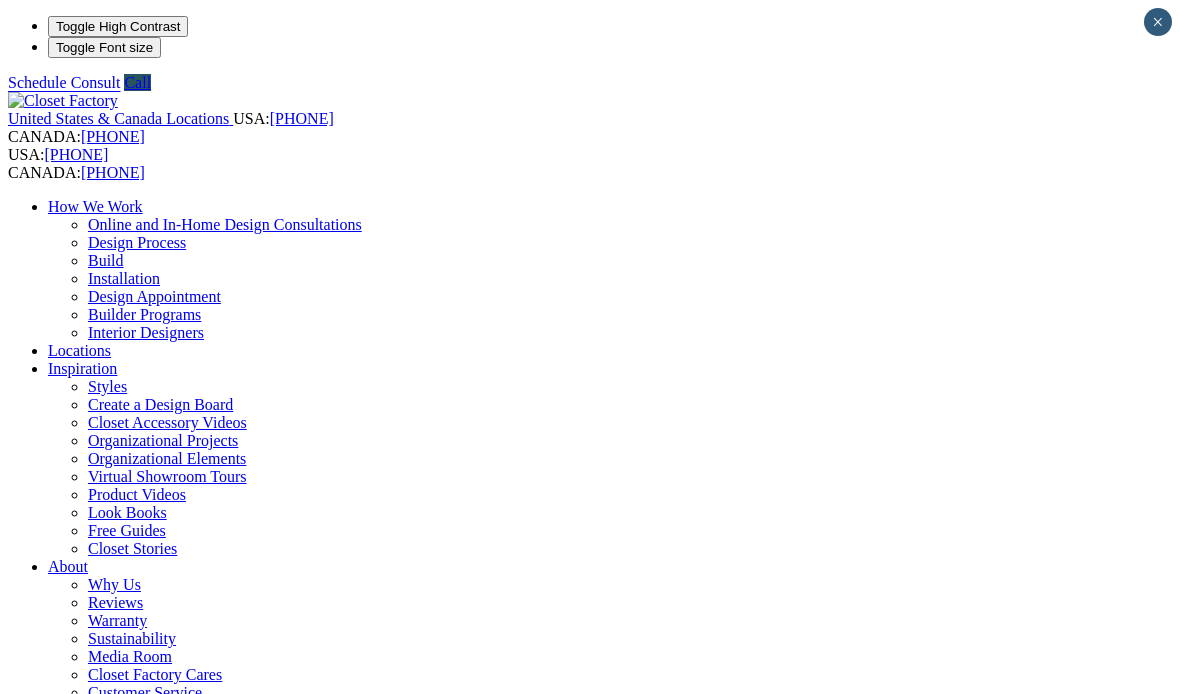 scroll, scrollTop: 0, scrollLeft: 0, axis: both 